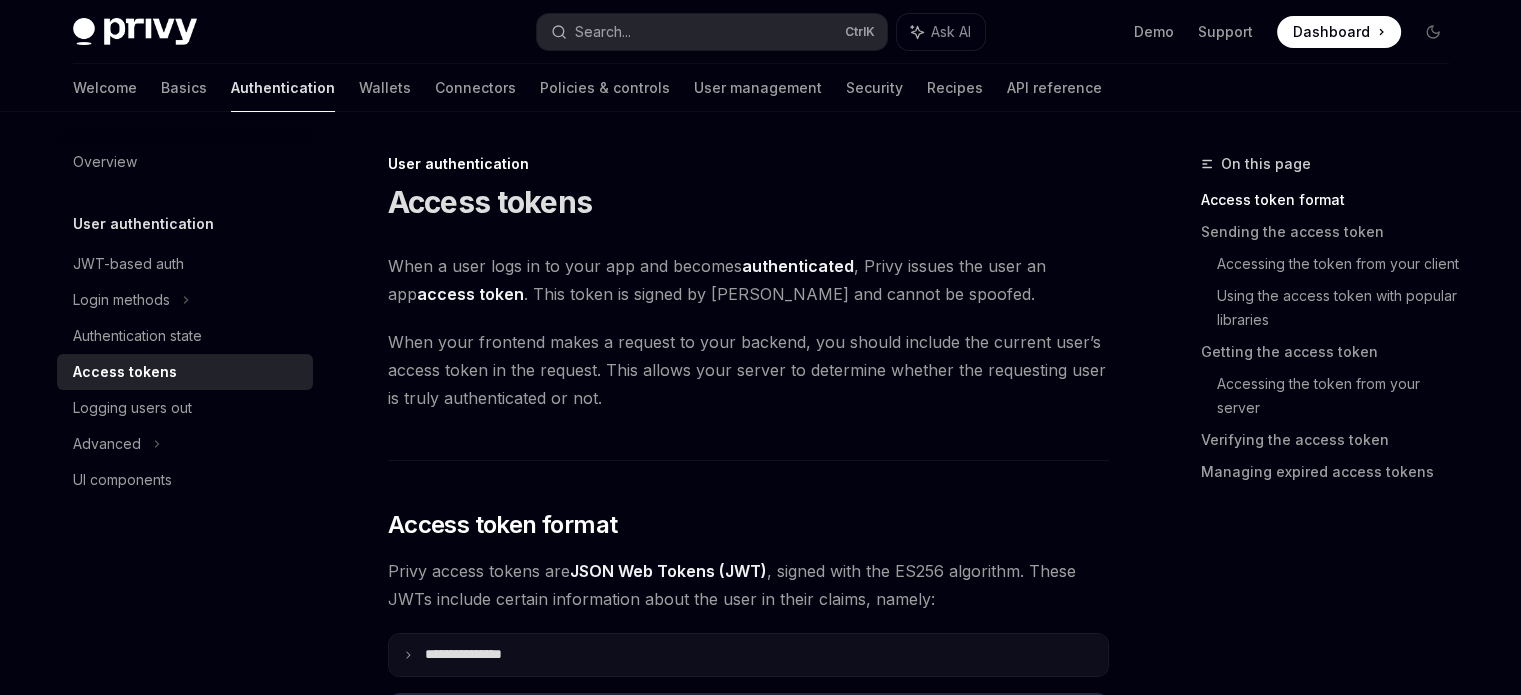 scroll, scrollTop: 400, scrollLeft: 0, axis: vertical 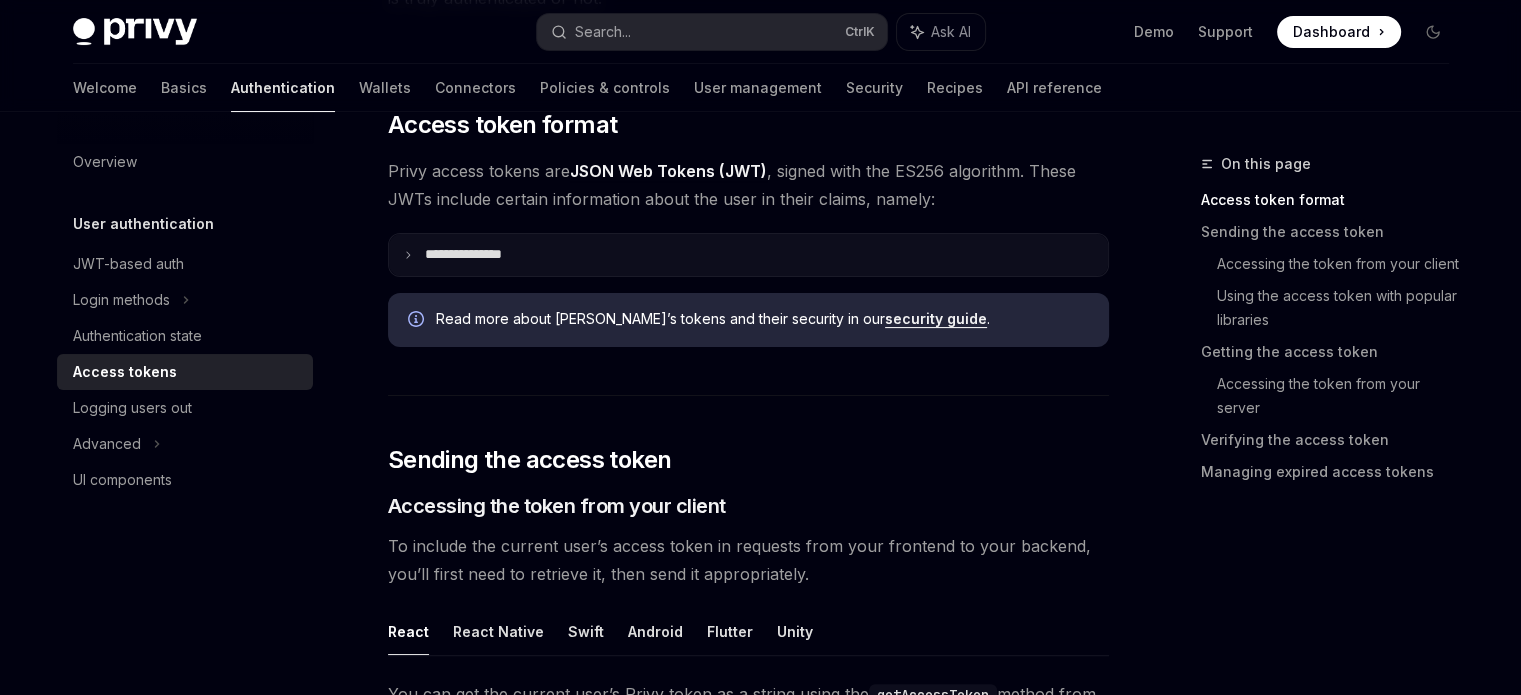 click 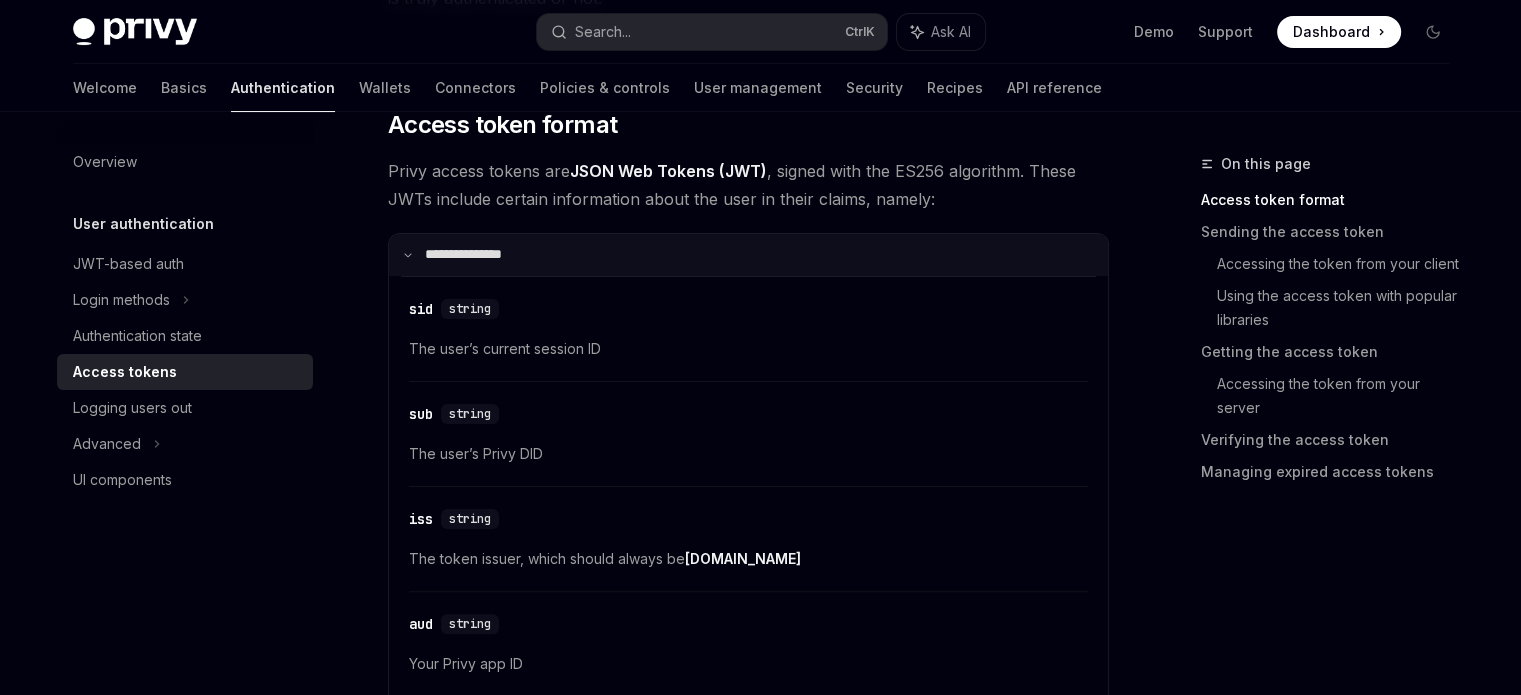click on "**********" at bounding box center (748, 255) 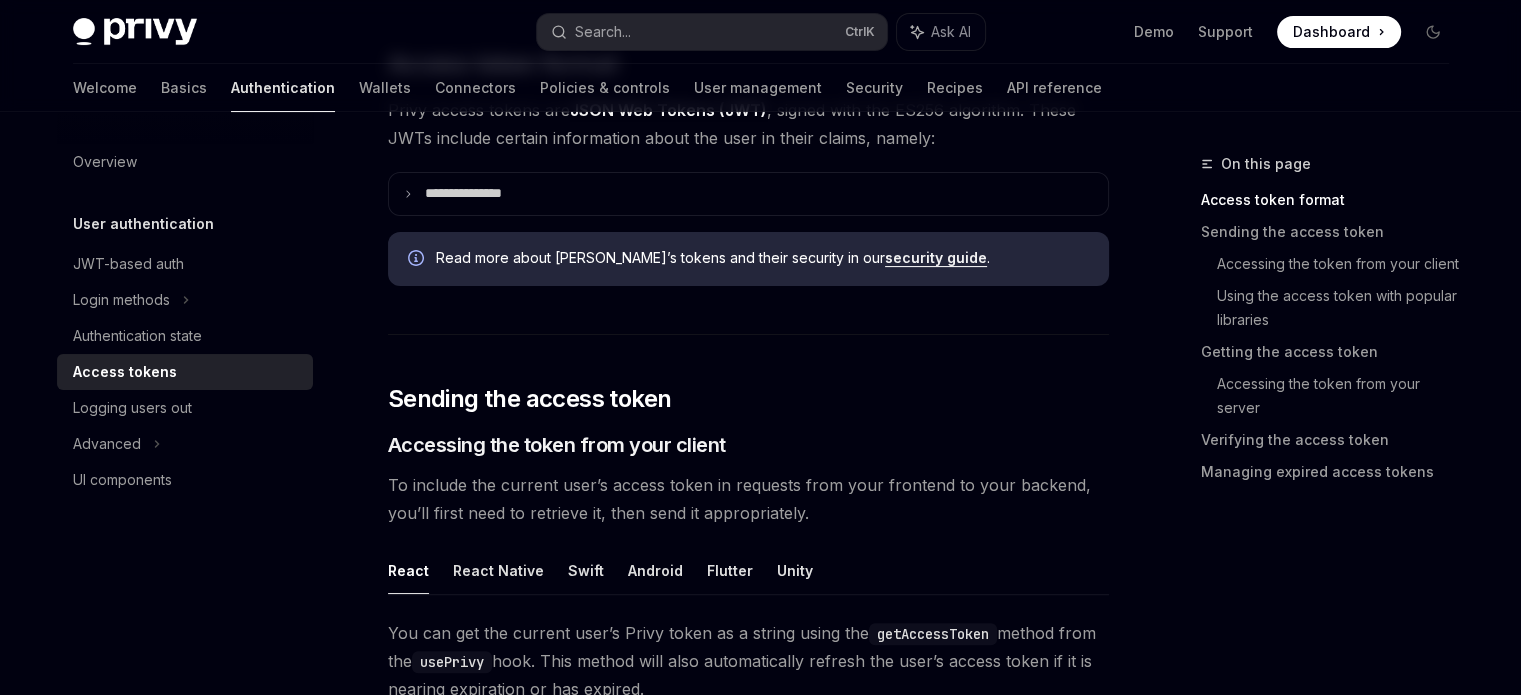 scroll, scrollTop: 800, scrollLeft: 0, axis: vertical 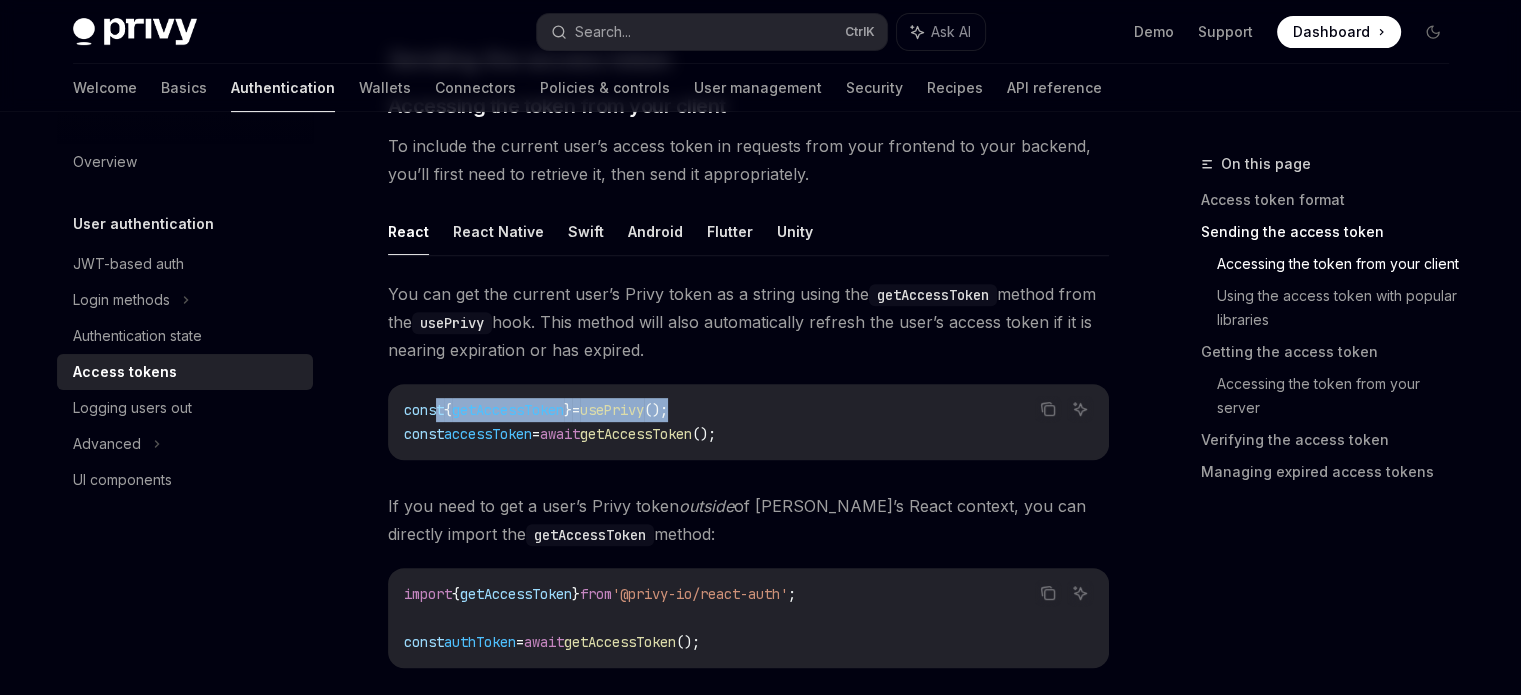 drag, startPoint x: 819, startPoint y: 419, endPoint x: 436, endPoint y: 399, distance: 383.52185 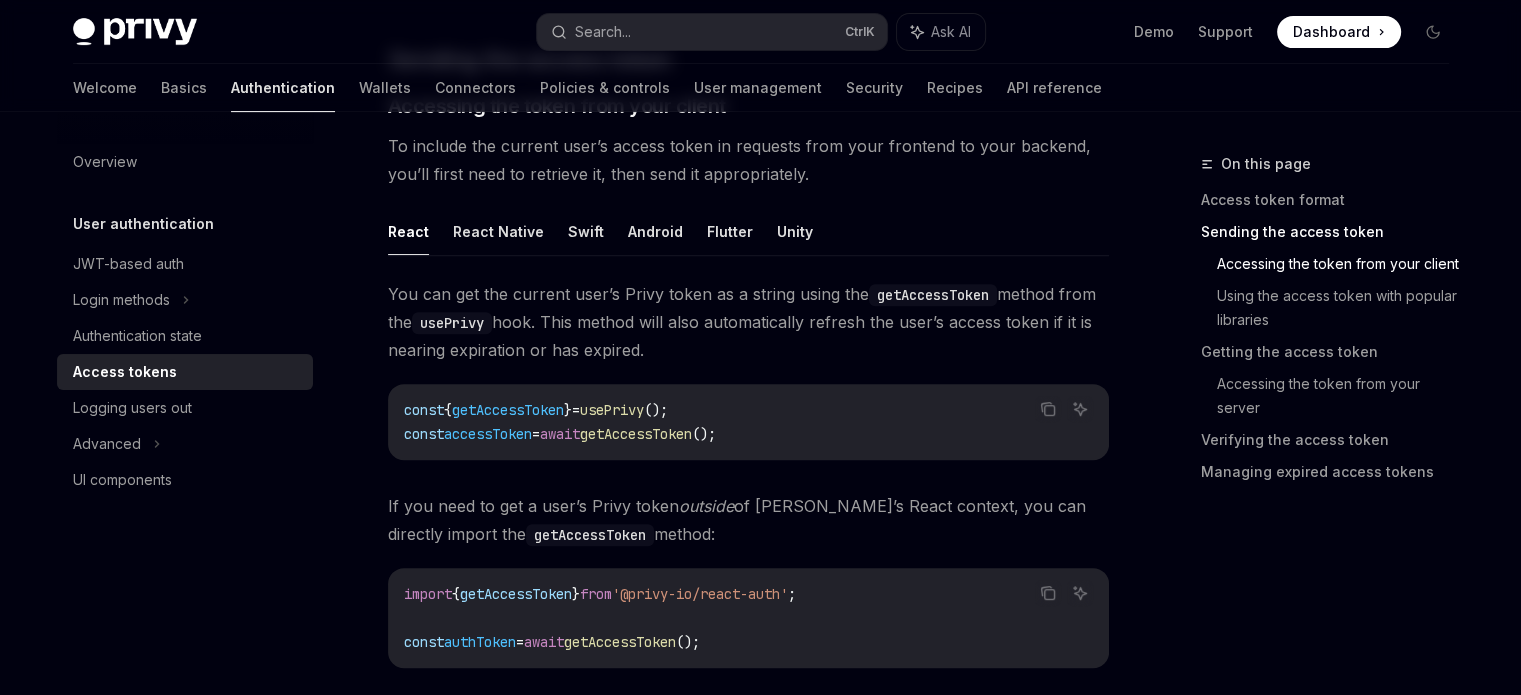 click on "();" at bounding box center (704, 434) 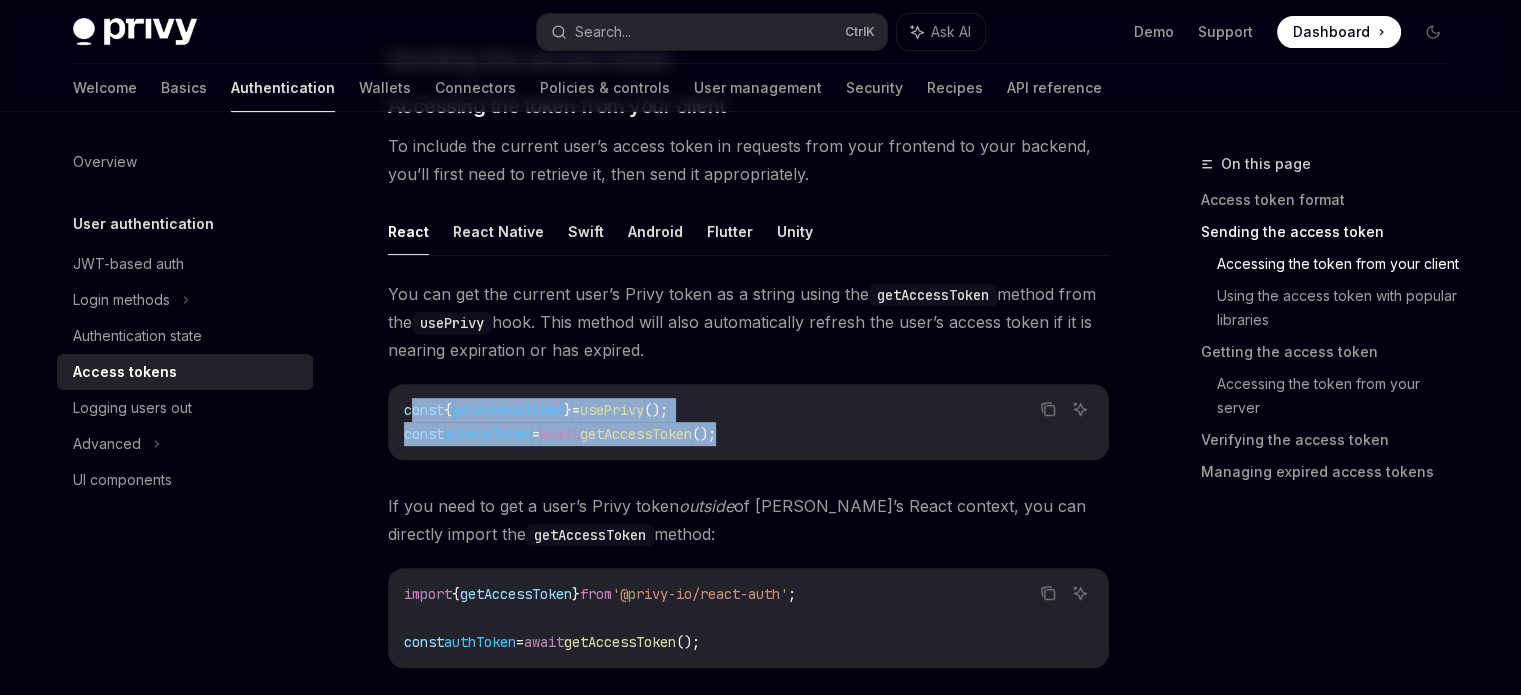 drag, startPoint x: 793, startPoint y: 427, endPoint x: 488, endPoint y: 400, distance: 306.19275 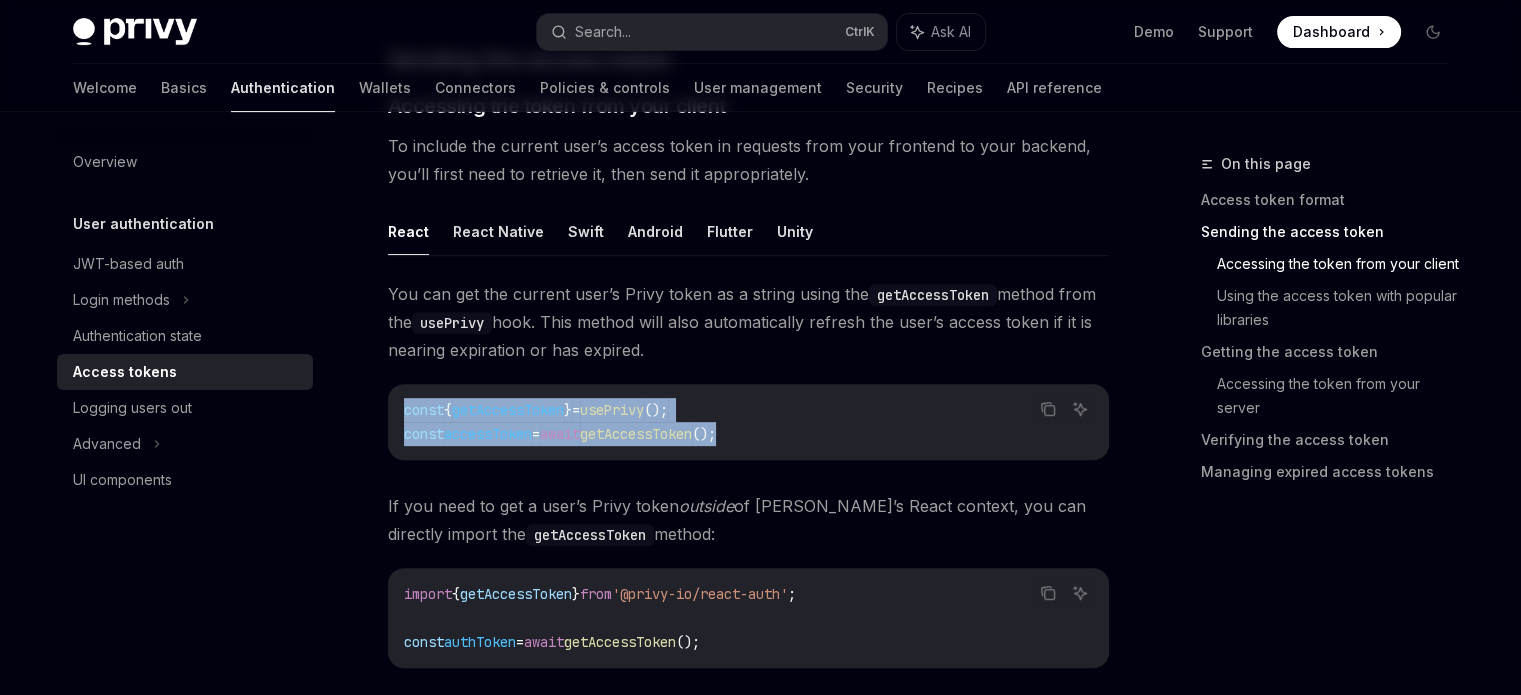 drag, startPoint x: 771, startPoint y: 437, endPoint x: 371, endPoint y: 411, distance: 400.84412 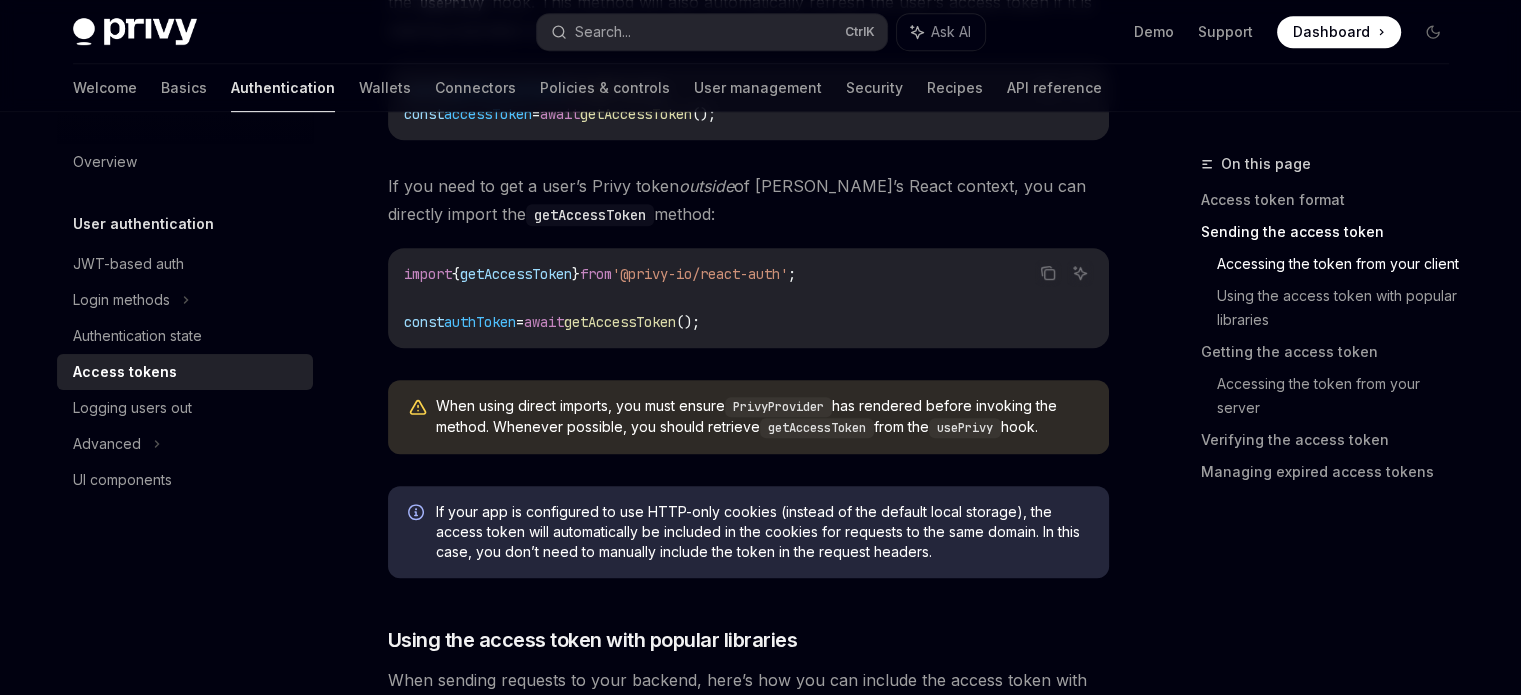 scroll, scrollTop: 1300, scrollLeft: 0, axis: vertical 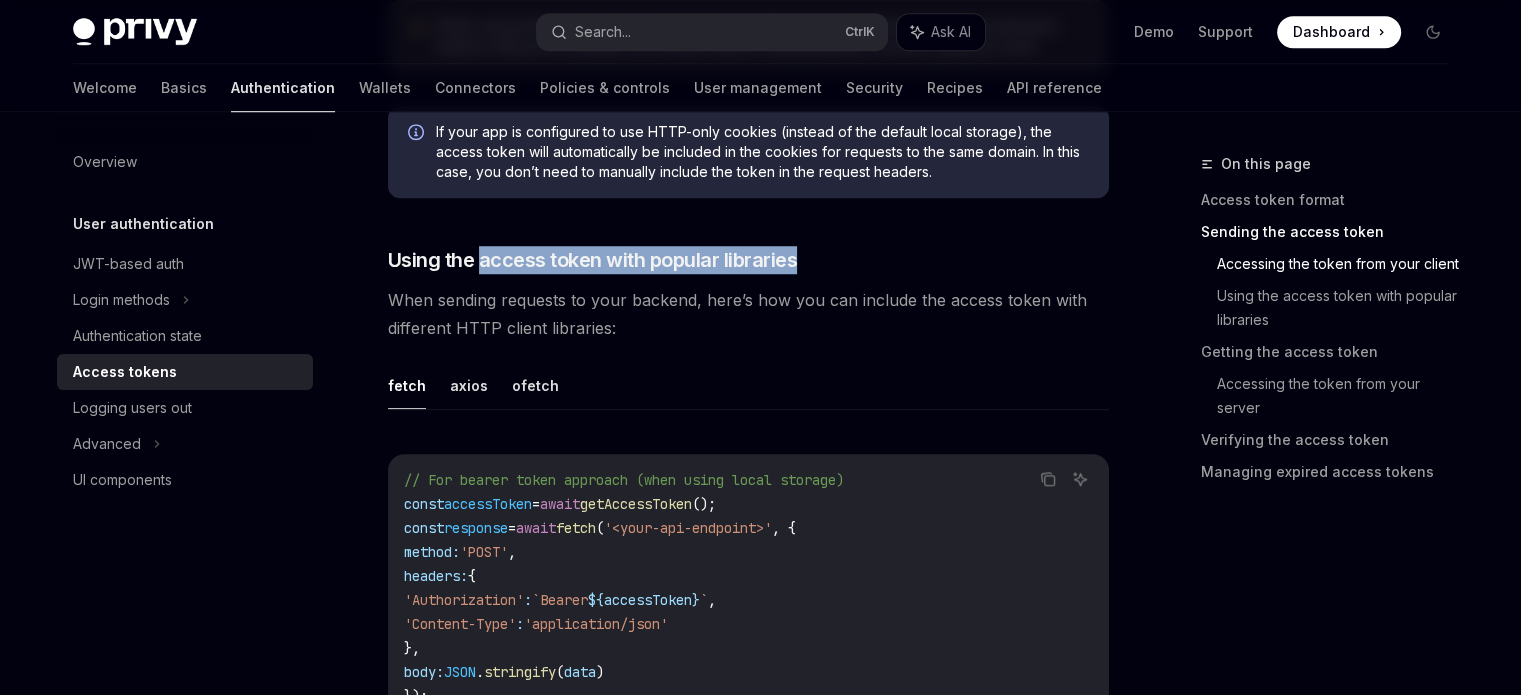 drag, startPoint x: 628, startPoint y: 262, endPoint x: 845, endPoint y: 275, distance: 217.38905 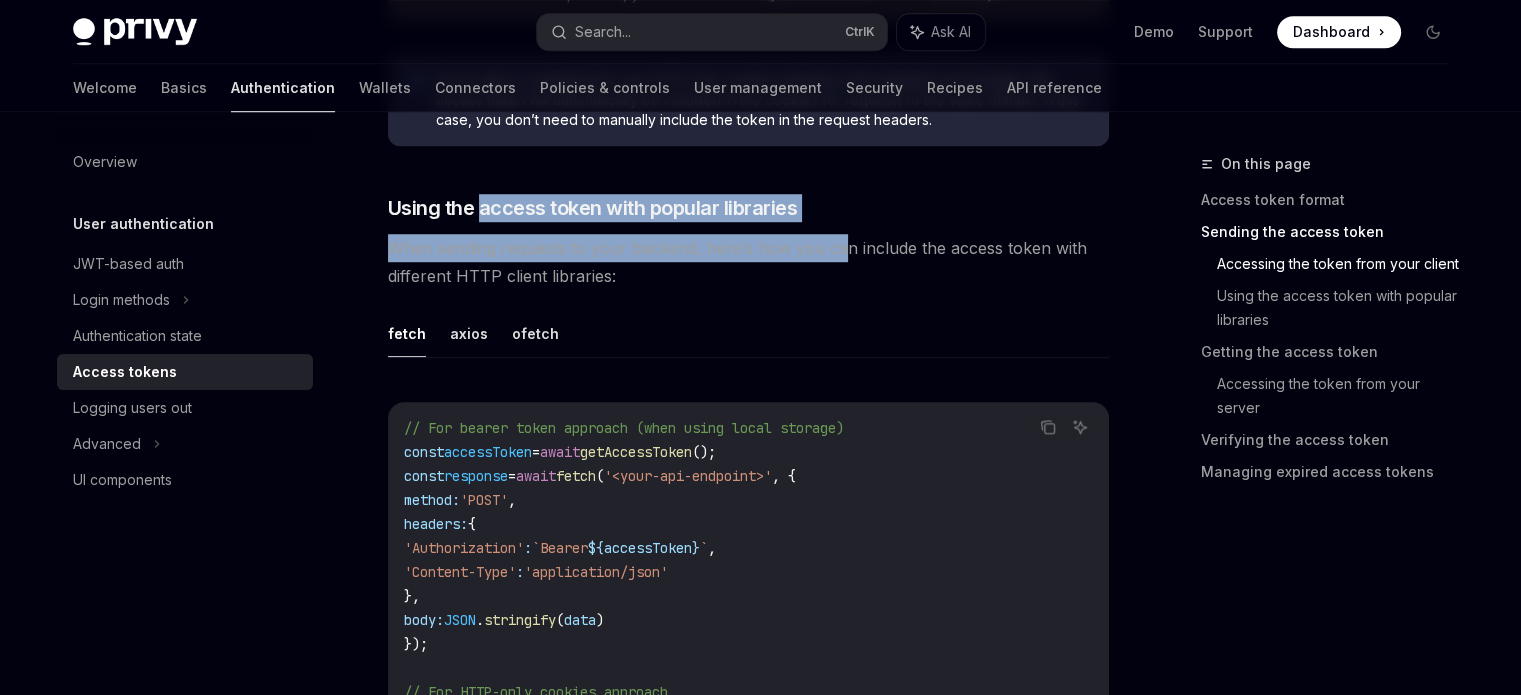 scroll, scrollTop: 1700, scrollLeft: 0, axis: vertical 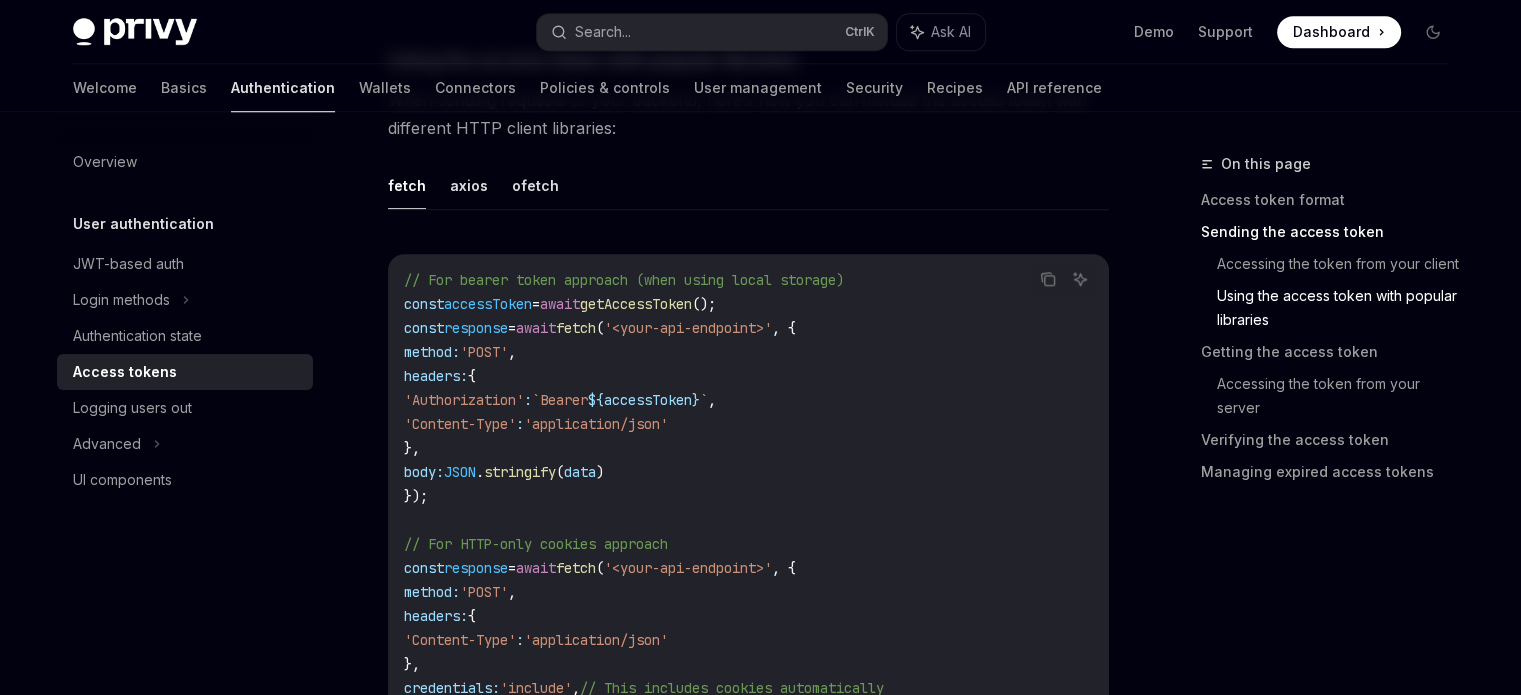 click on "**********" at bounding box center [561, 1373] 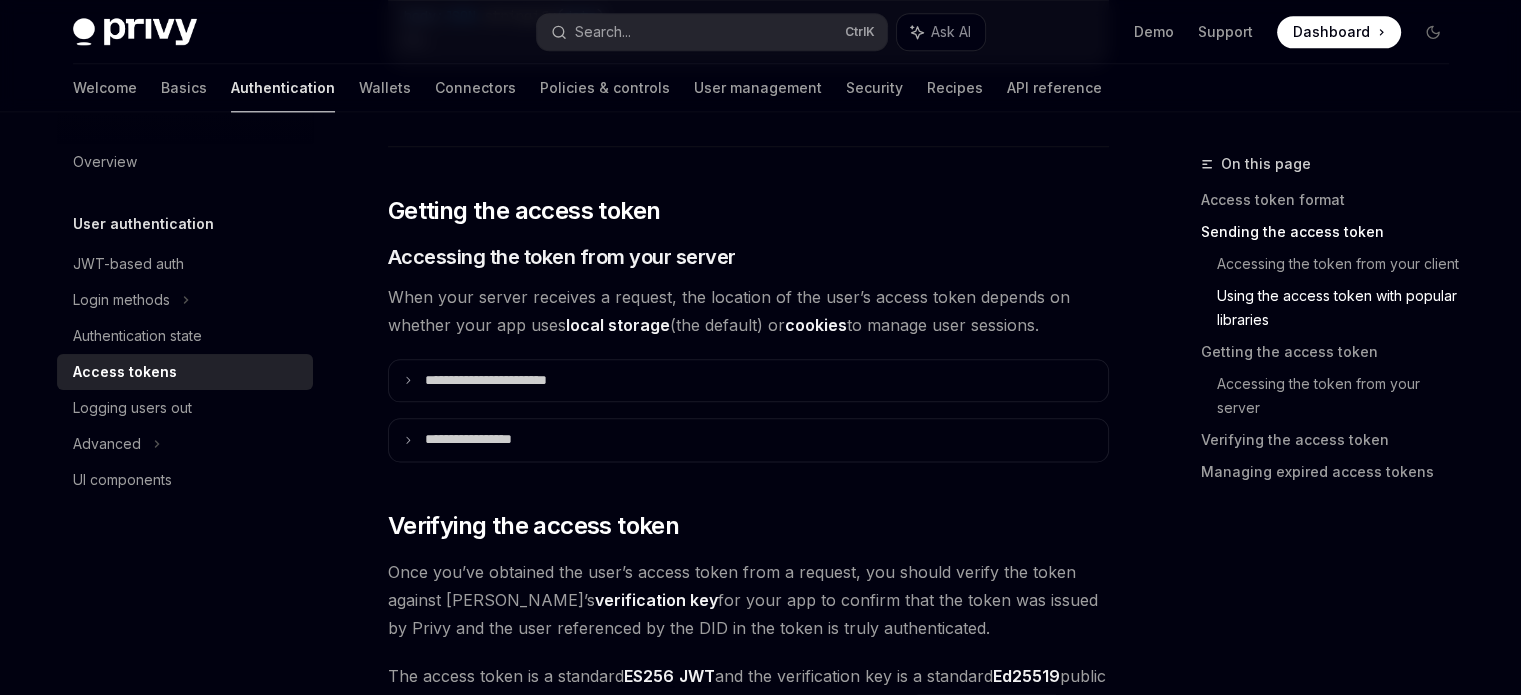 scroll, scrollTop: 2400, scrollLeft: 0, axis: vertical 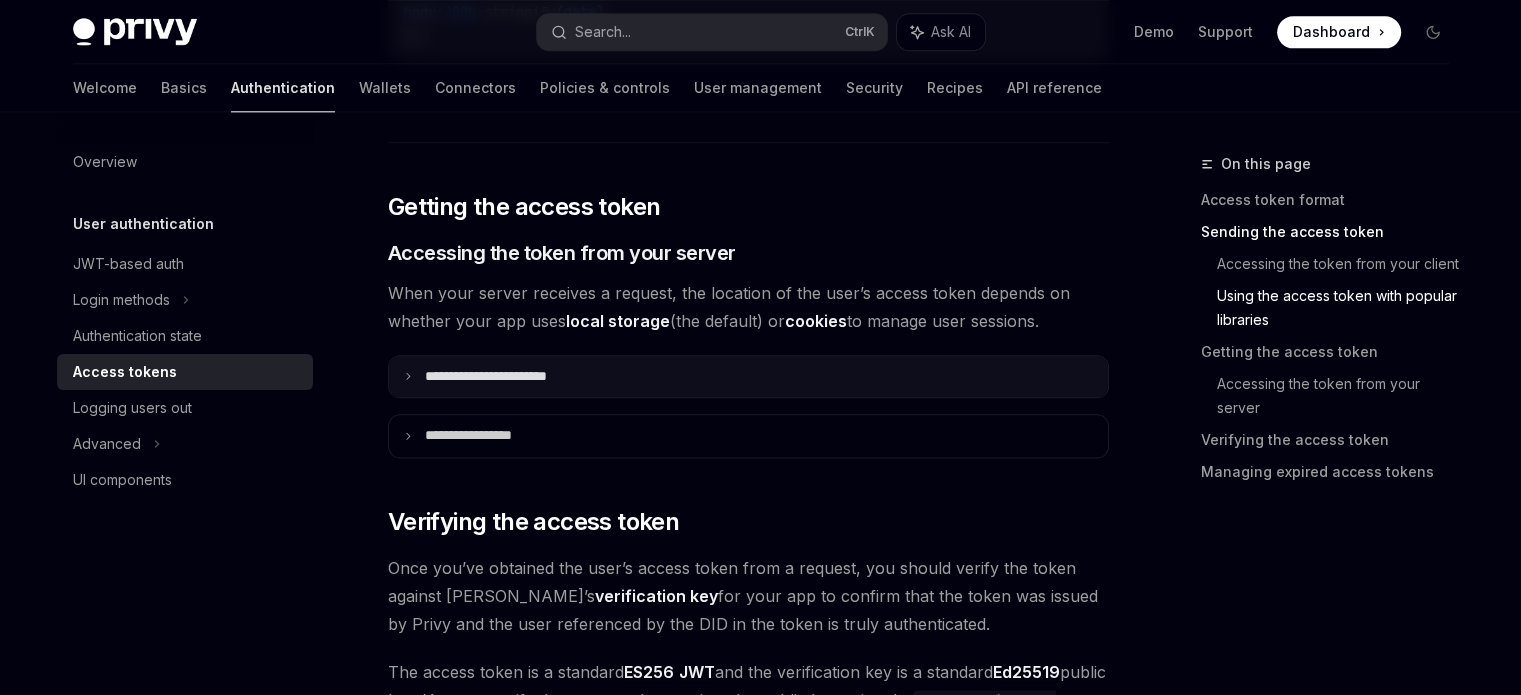 click 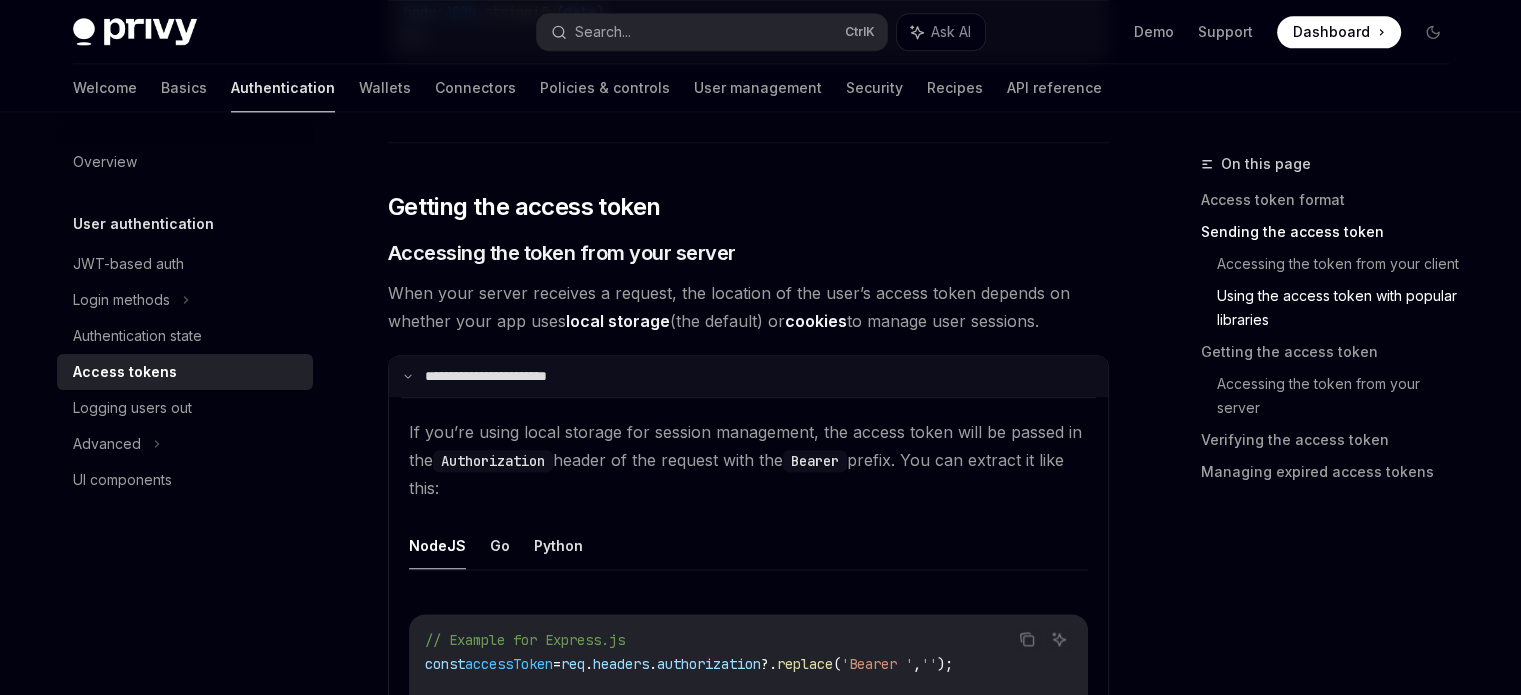click 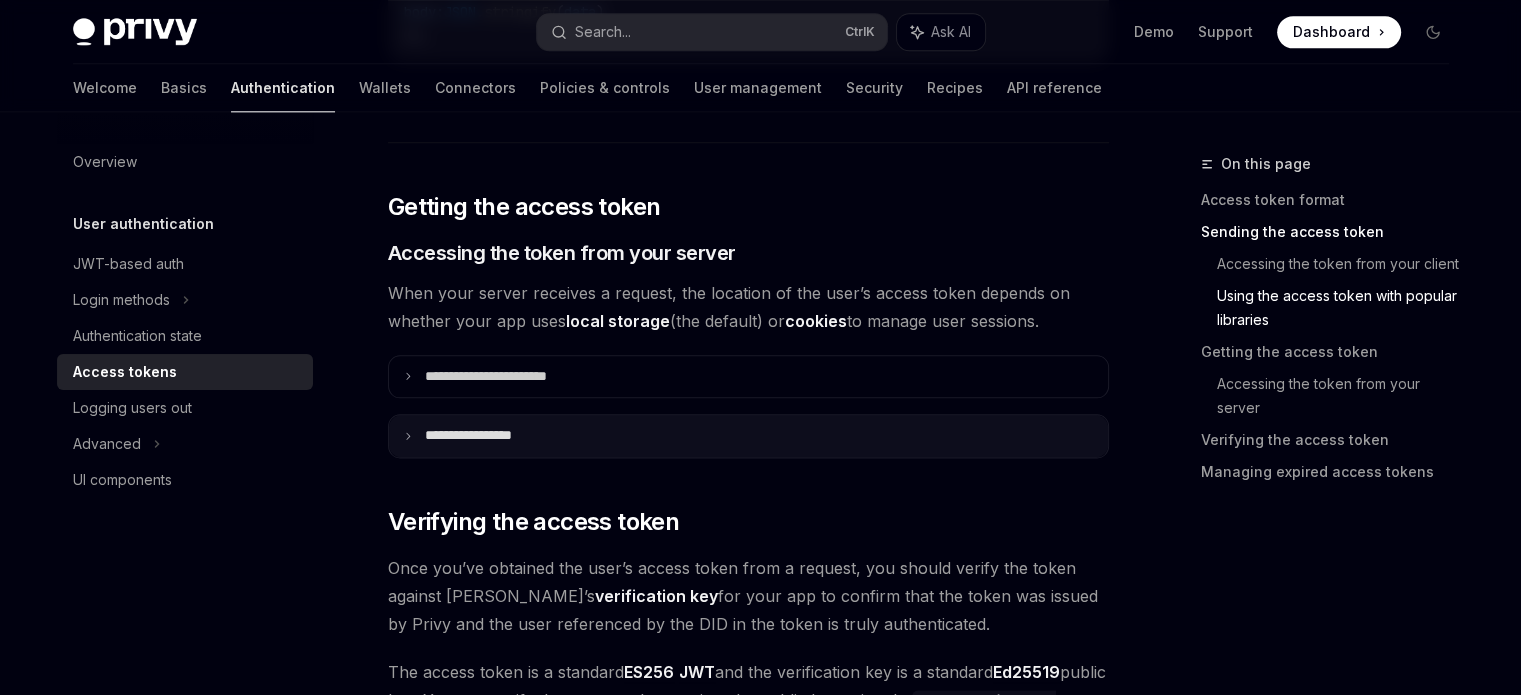click on "**********" at bounding box center [748, 436] 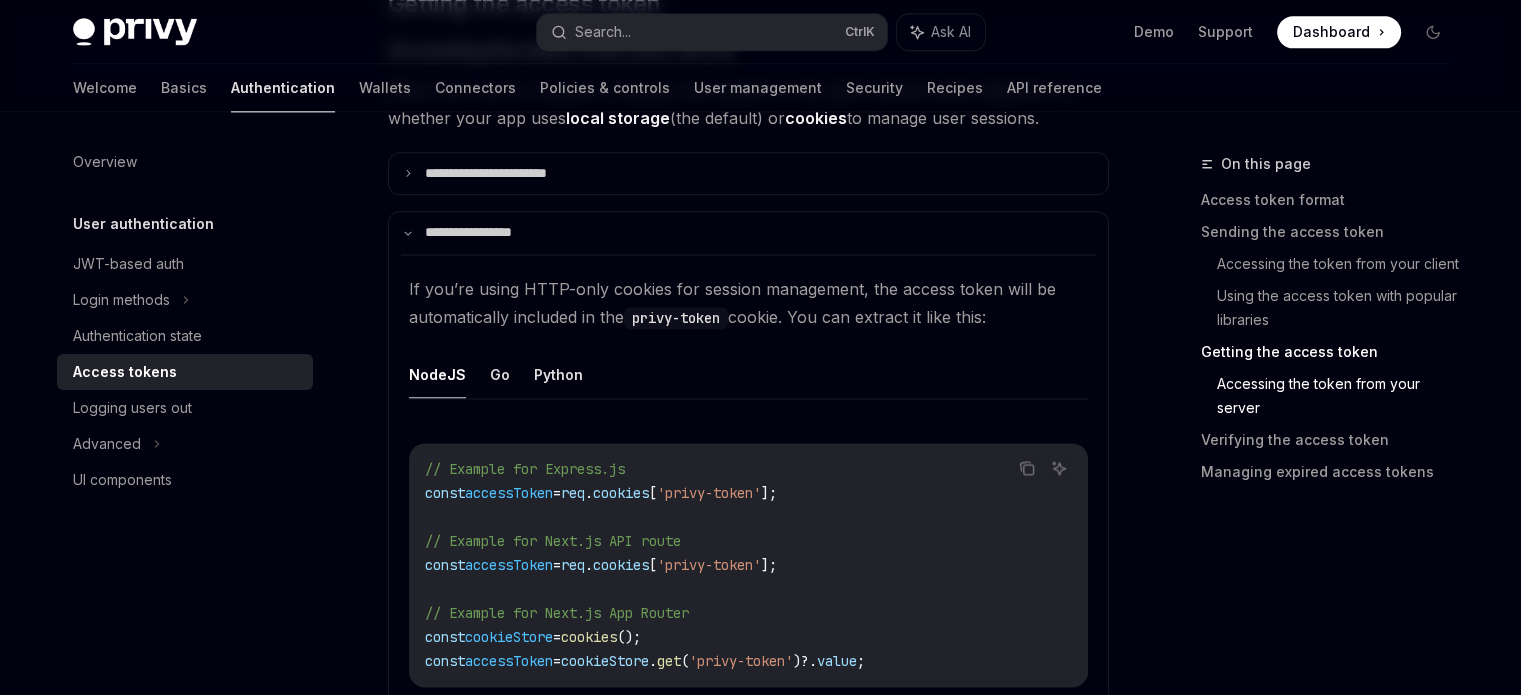 scroll, scrollTop: 2600, scrollLeft: 0, axis: vertical 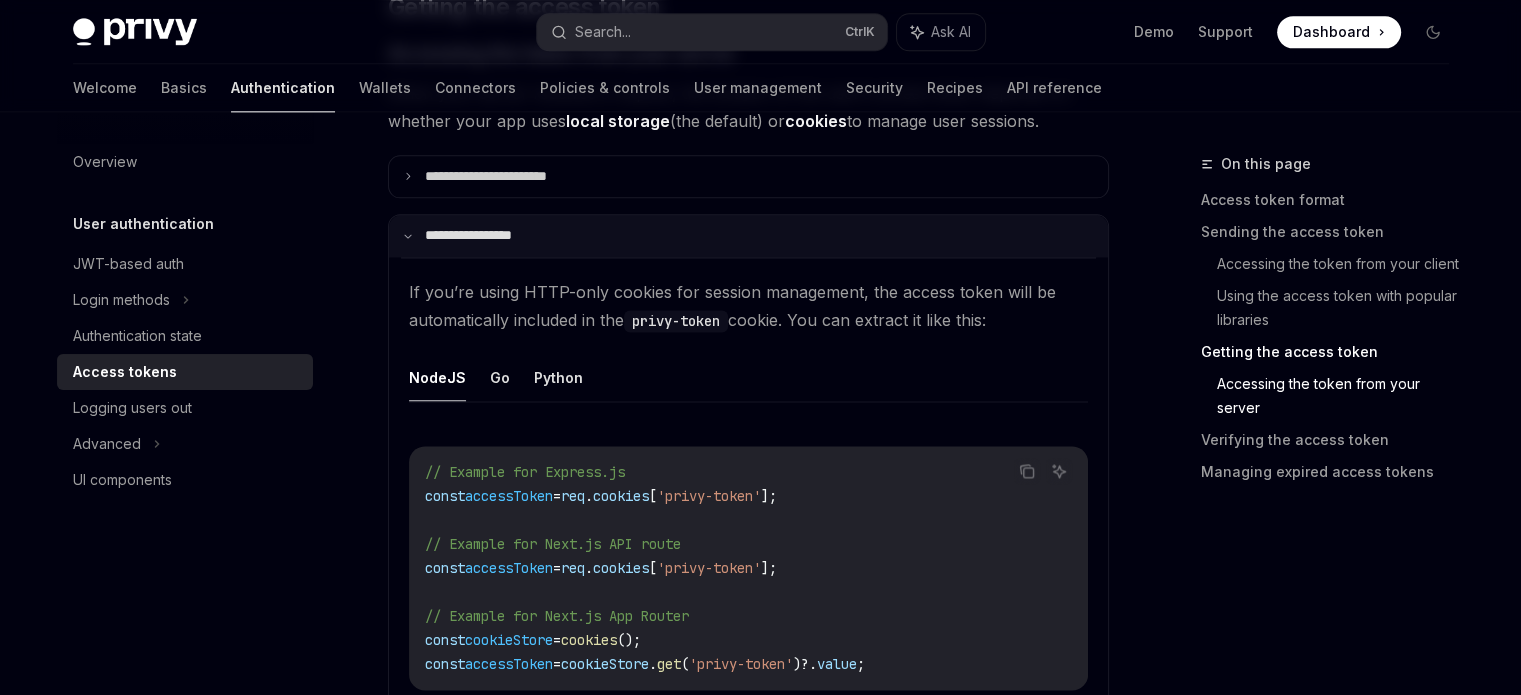 click on "**********" at bounding box center (748, 236) 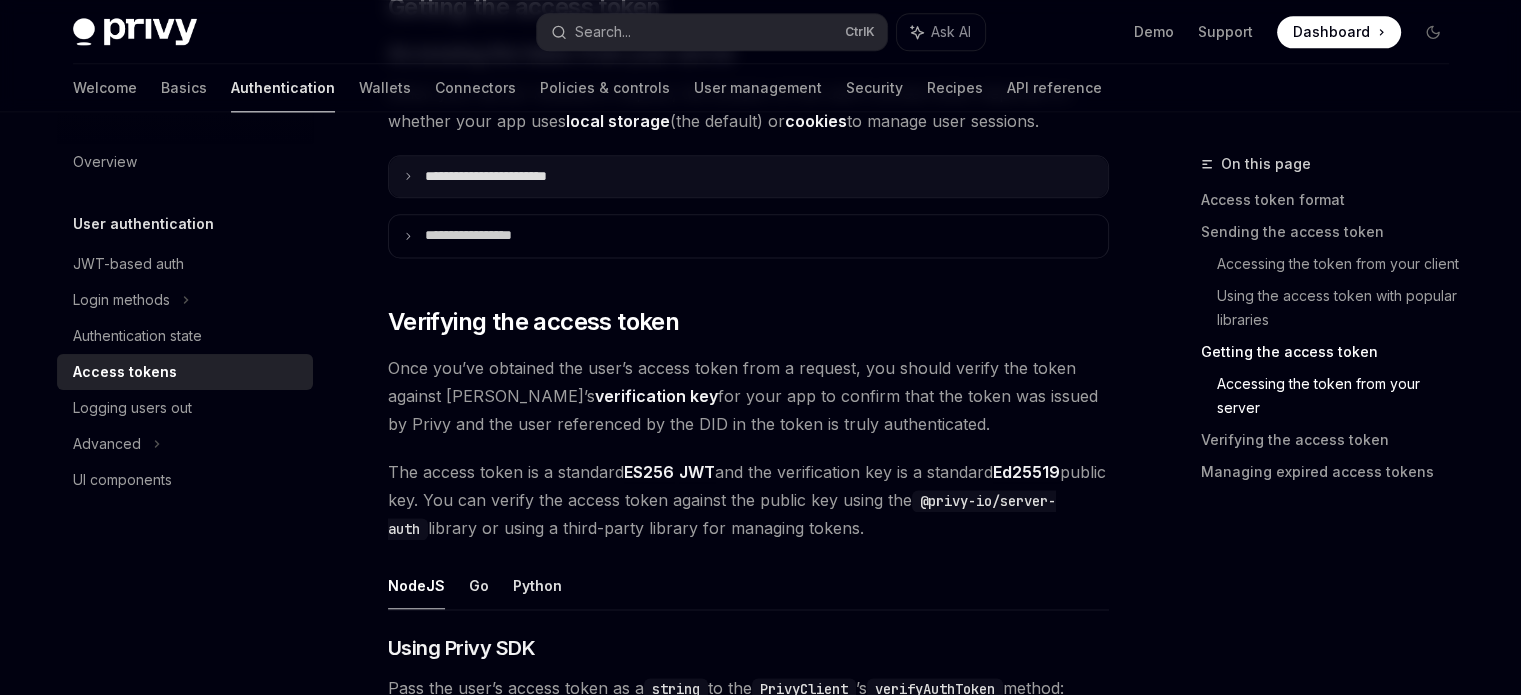 click 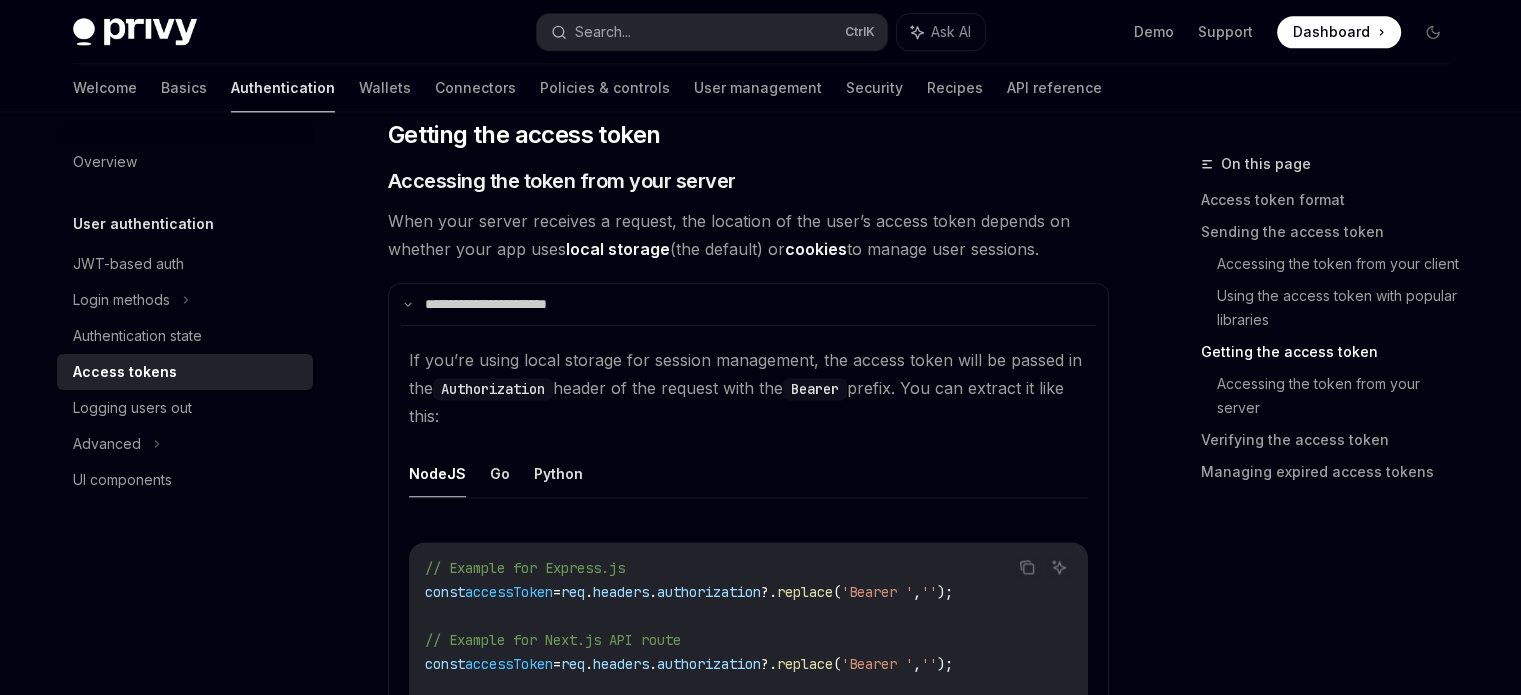 scroll, scrollTop: 2300, scrollLeft: 0, axis: vertical 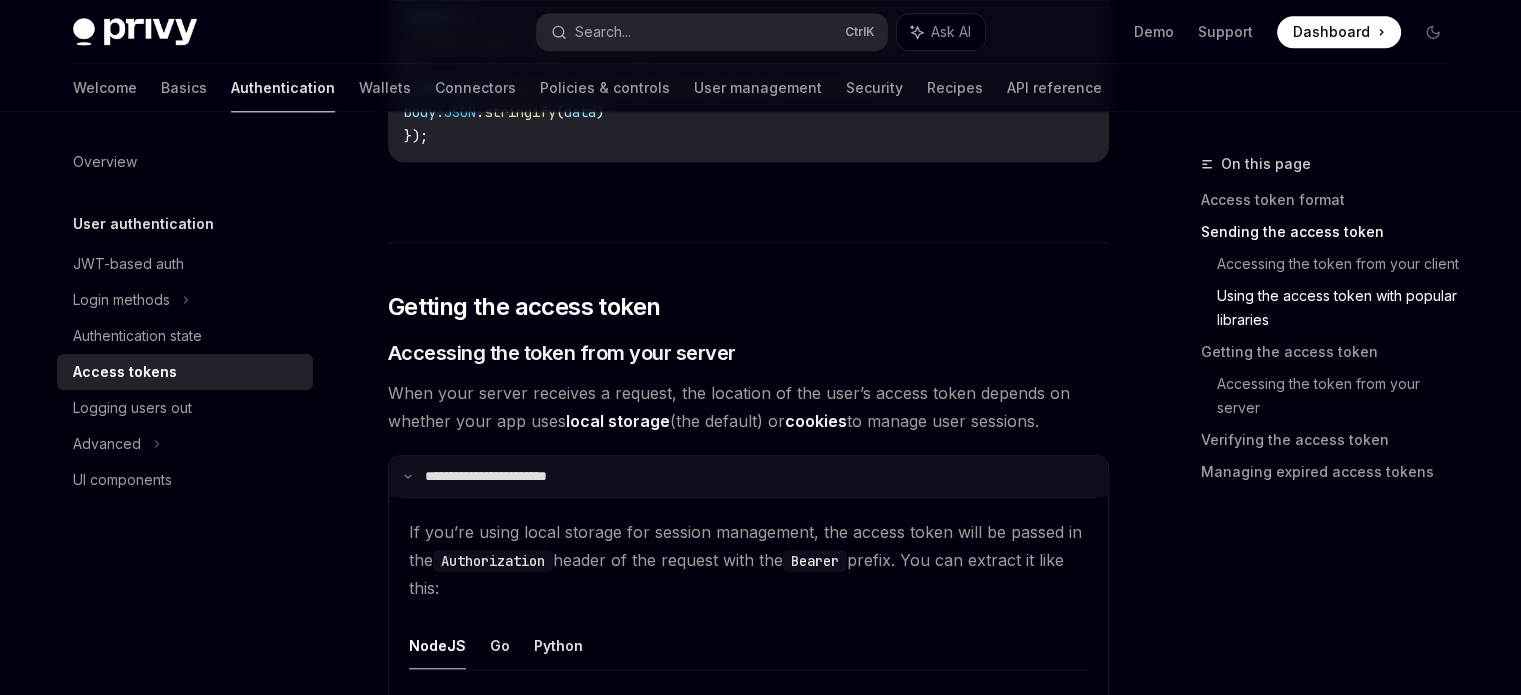 click on "**********" at bounding box center [748, 477] 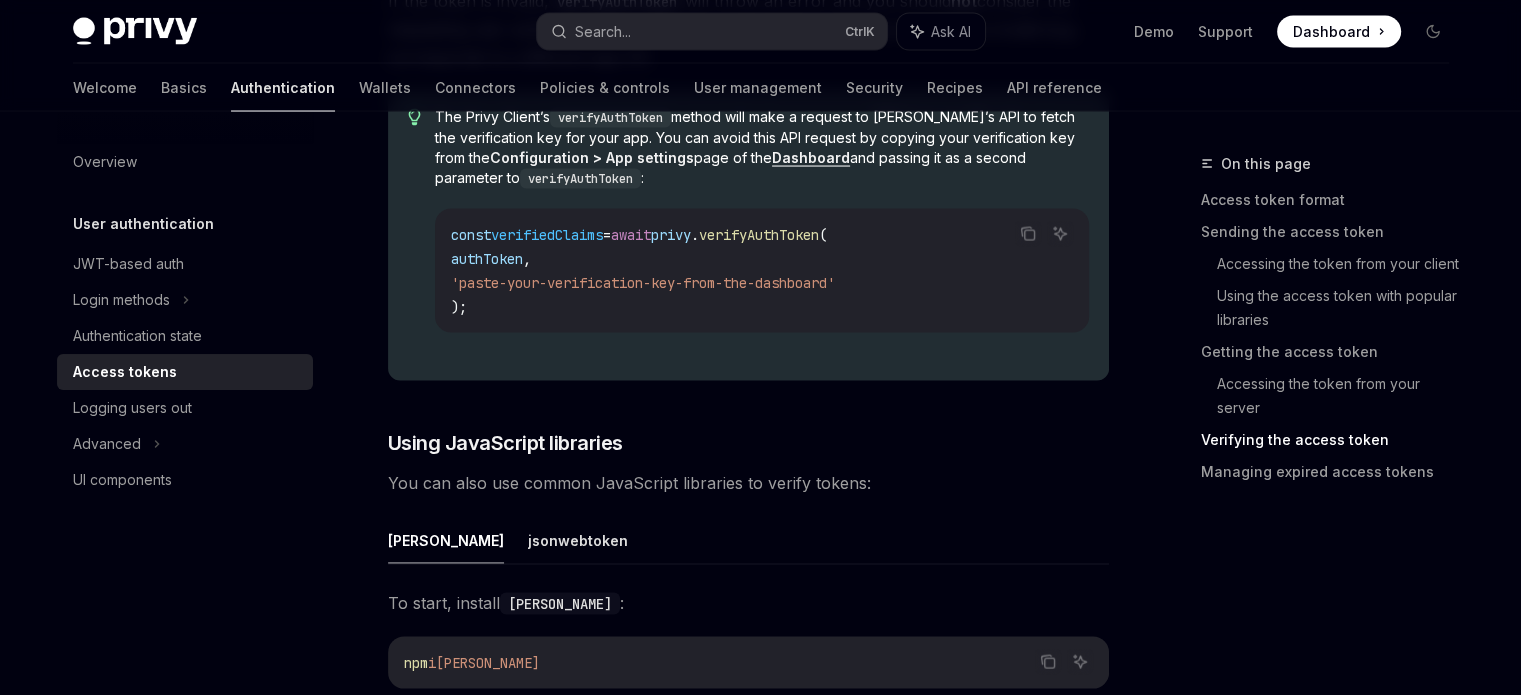 scroll, scrollTop: 4100, scrollLeft: 0, axis: vertical 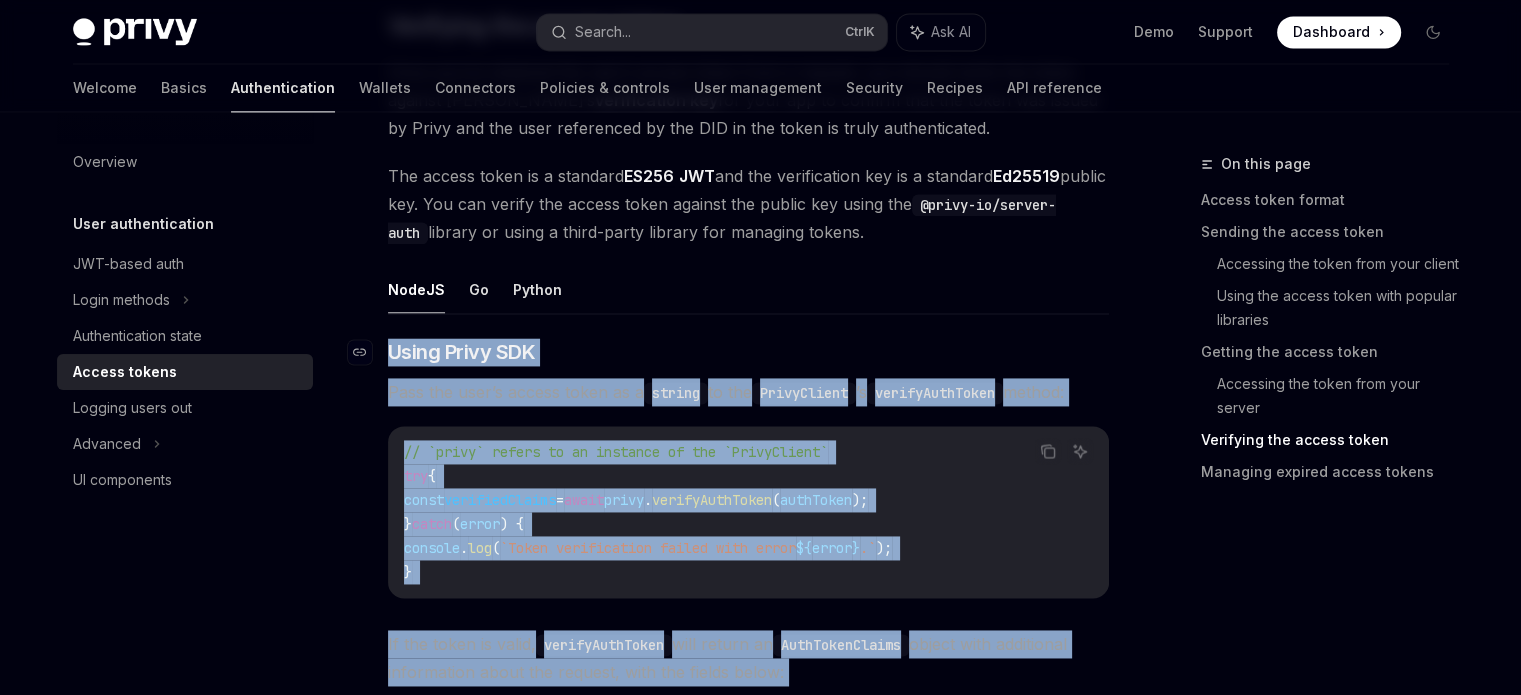 drag, startPoint x: 918, startPoint y: 553, endPoint x: 380, endPoint y: 337, distance: 579.74133 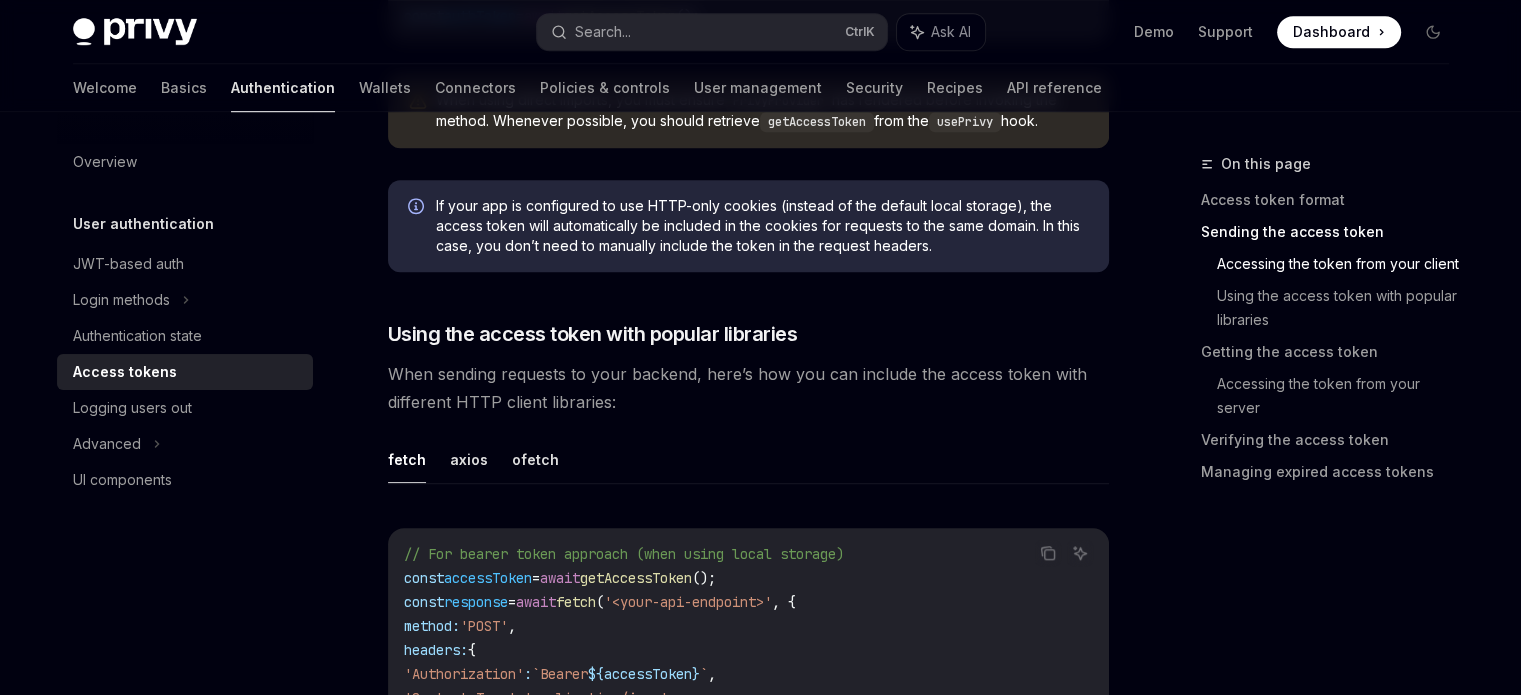 scroll, scrollTop: 1500, scrollLeft: 0, axis: vertical 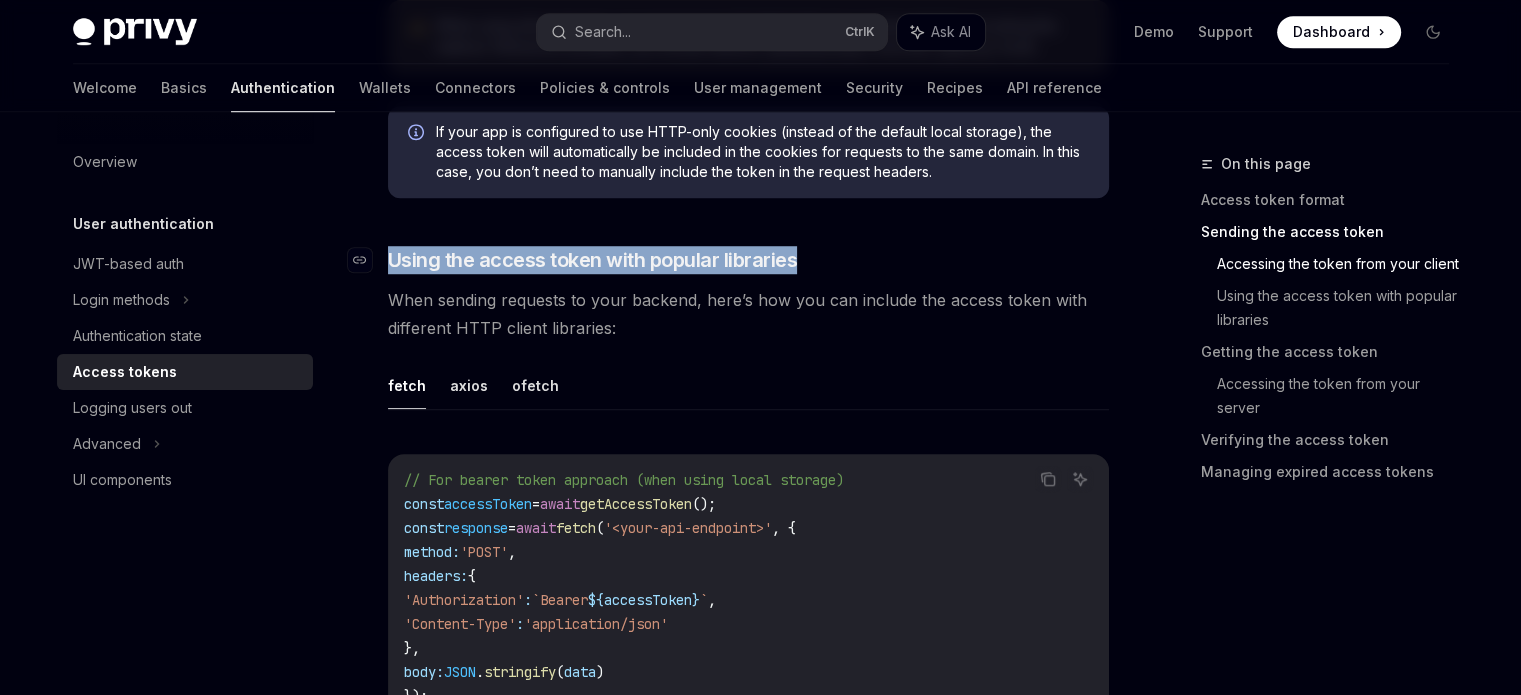 drag, startPoint x: 875, startPoint y: 250, endPoint x: 354, endPoint y: 271, distance: 521.42303 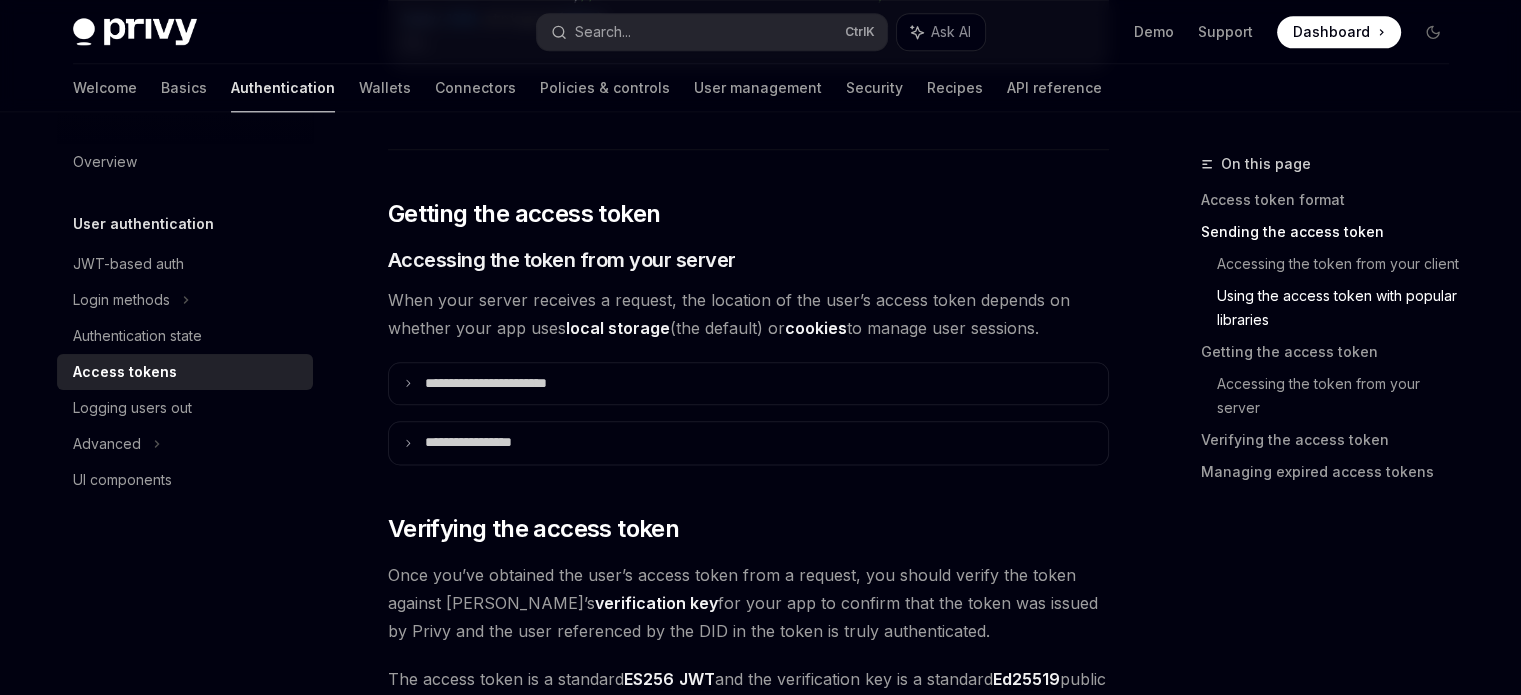 scroll, scrollTop: 2400, scrollLeft: 0, axis: vertical 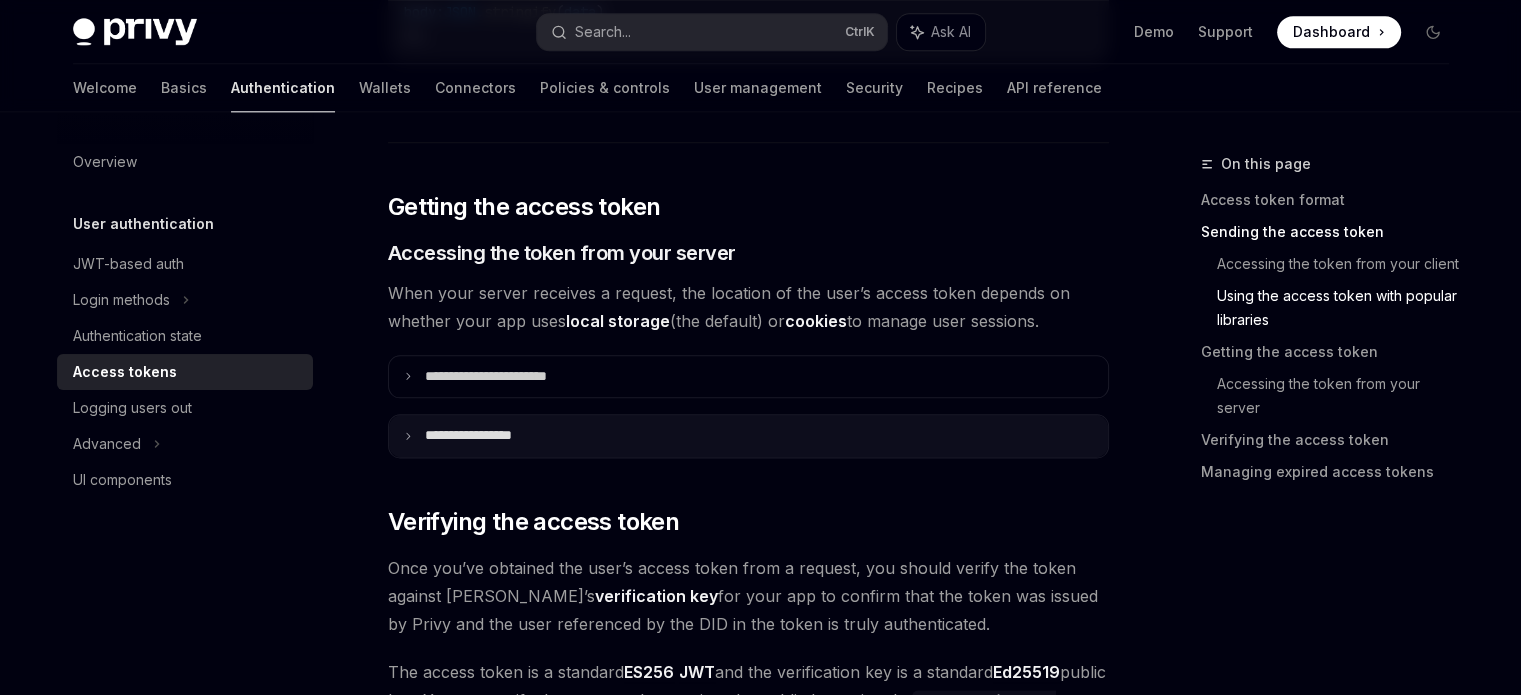 click on "**********" at bounding box center [748, 436] 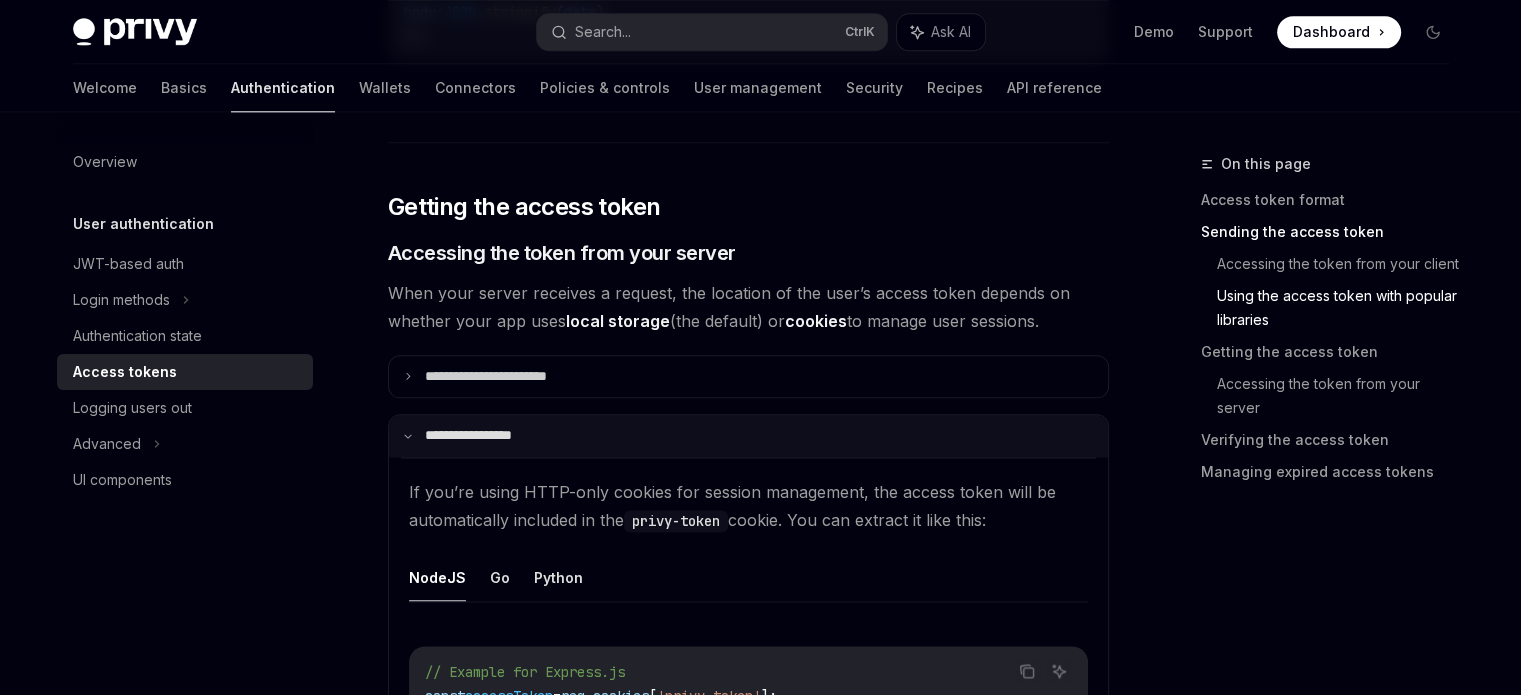 click on "**********" at bounding box center [748, 436] 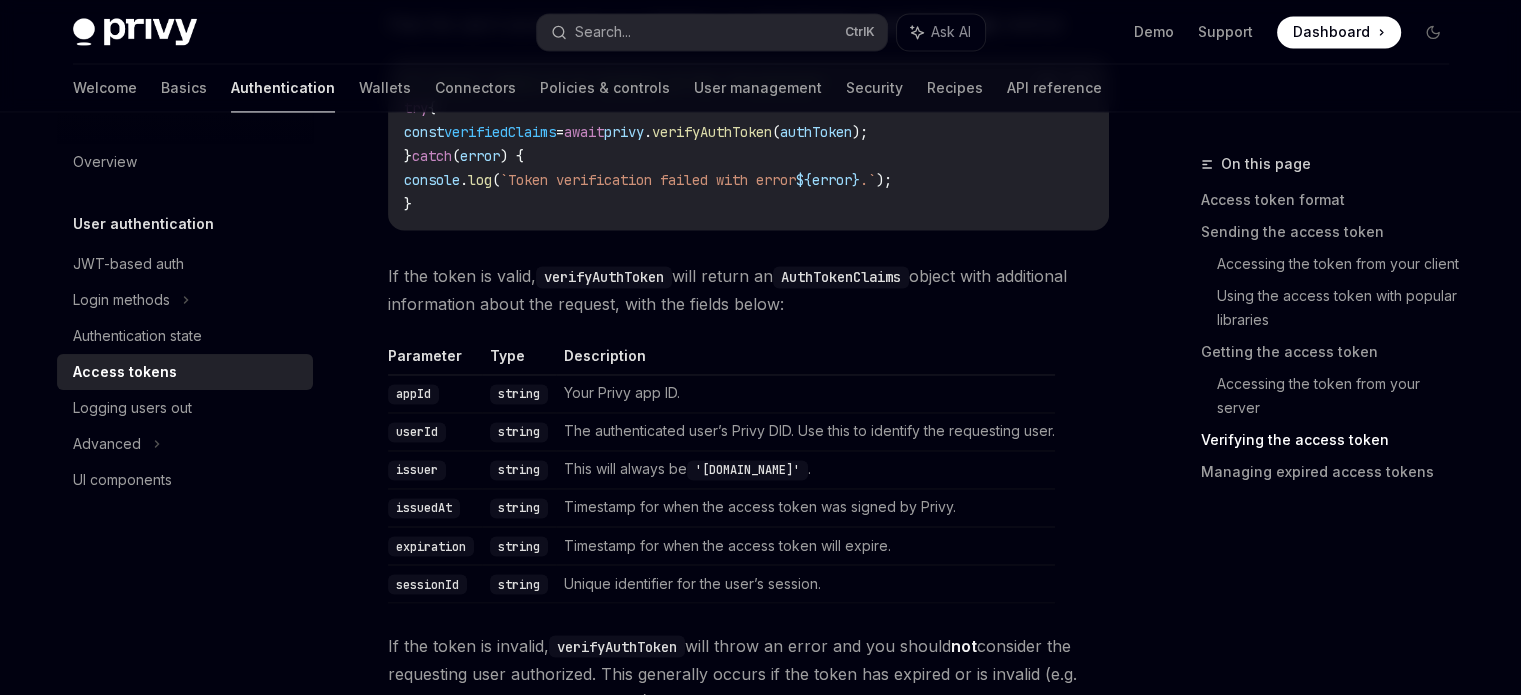 scroll, scrollTop: 3300, scrollLeft: 0, axis: vertical 